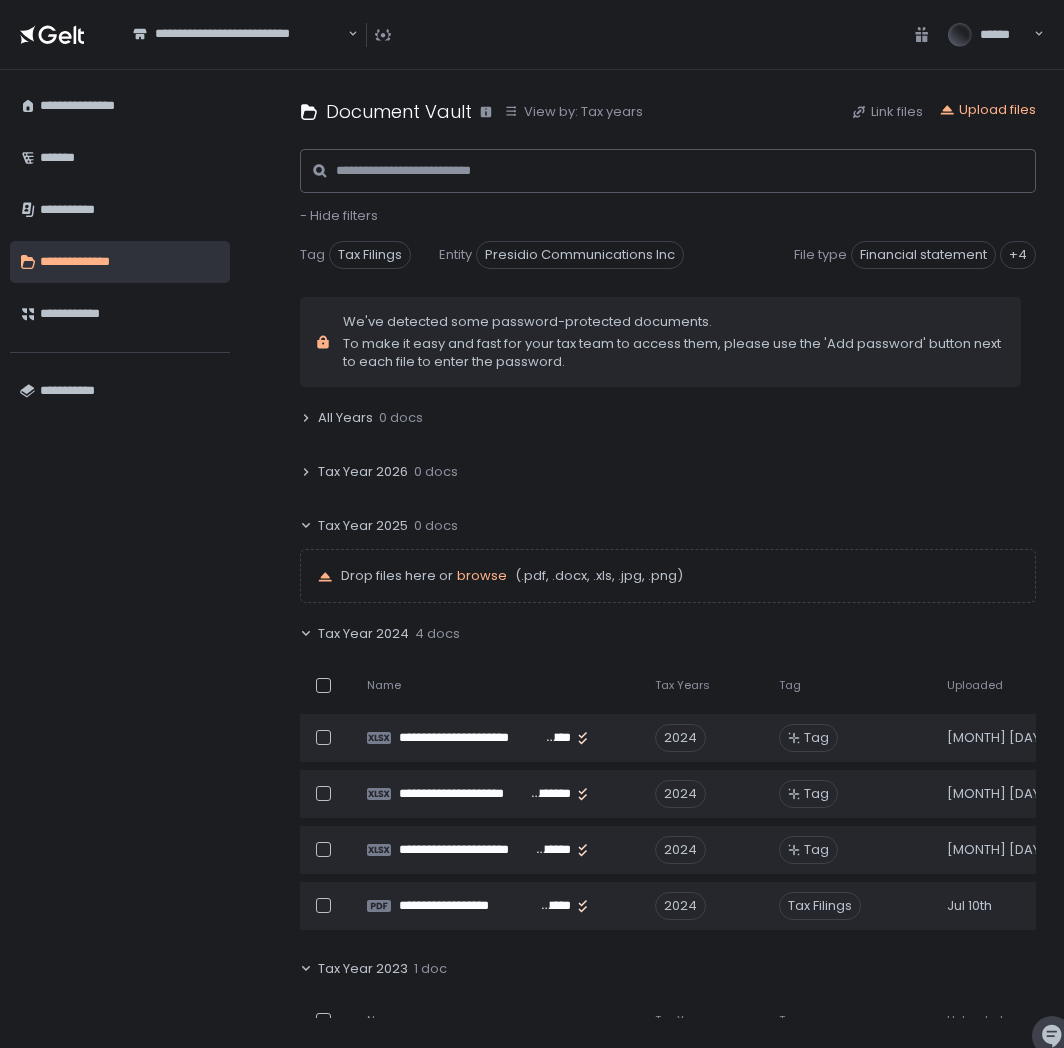 scroll, scrollTop: 0, scrollLeft: 0, axis: both 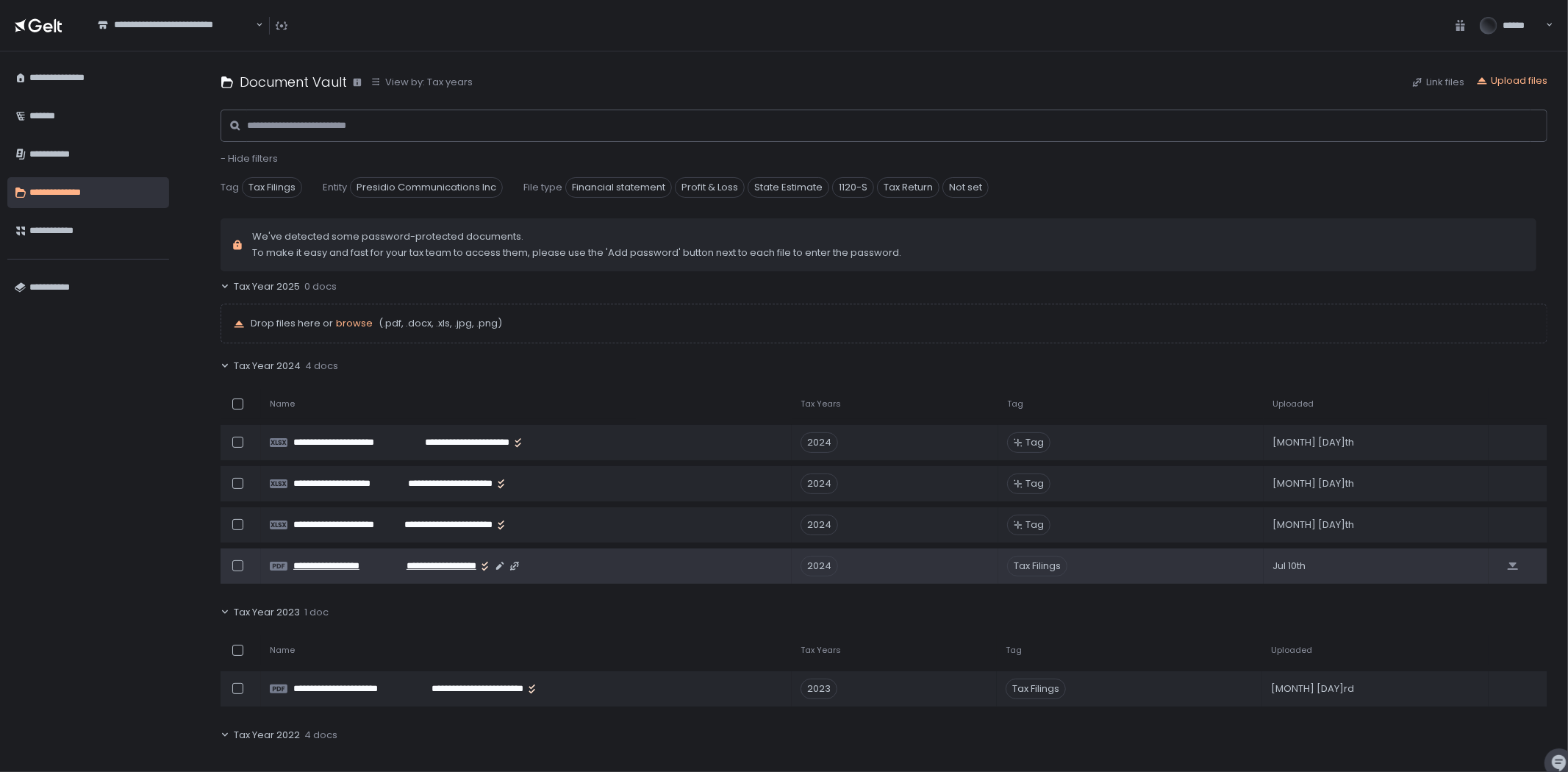 click on "**********" at bounding box center [435, 566] 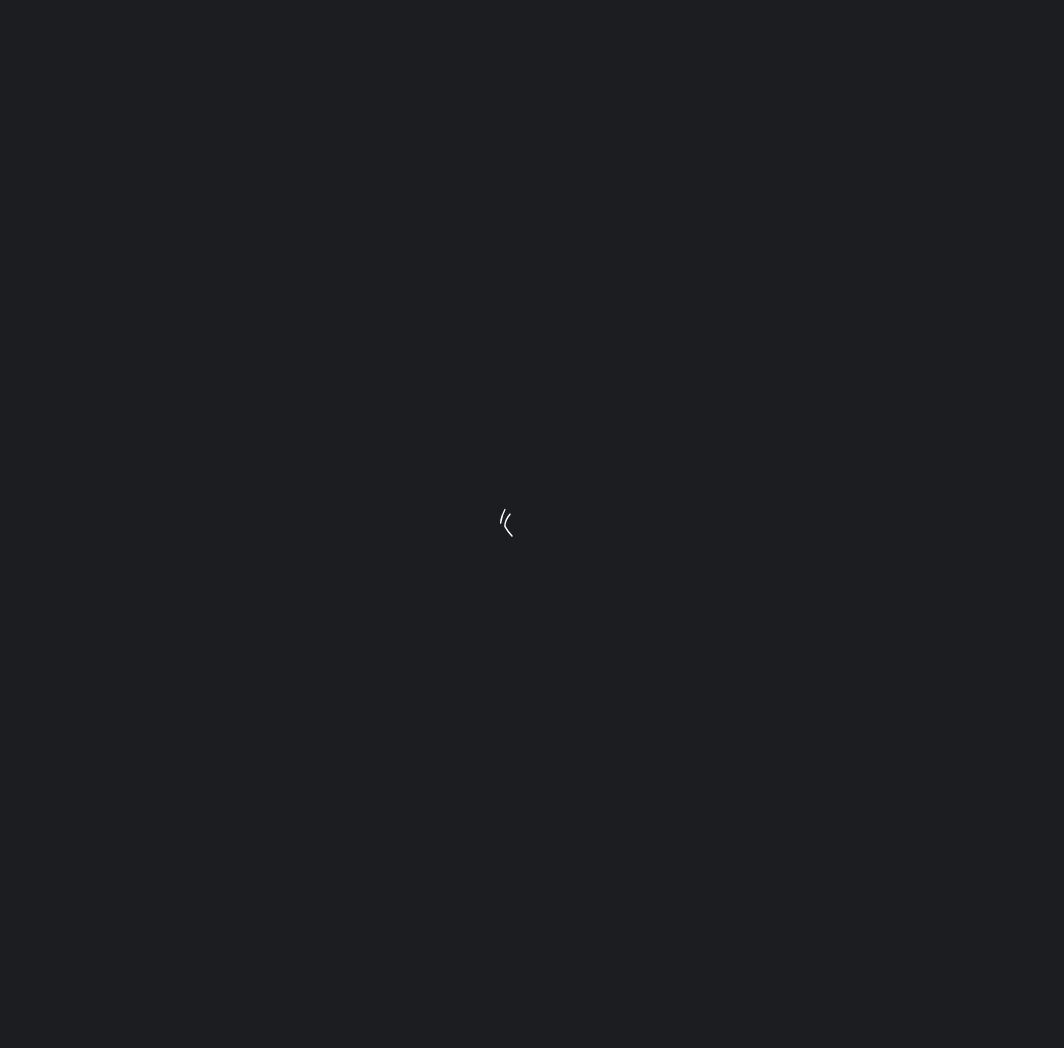 scroll, scrollTop: 0, scrollLeft: 0, axis: both 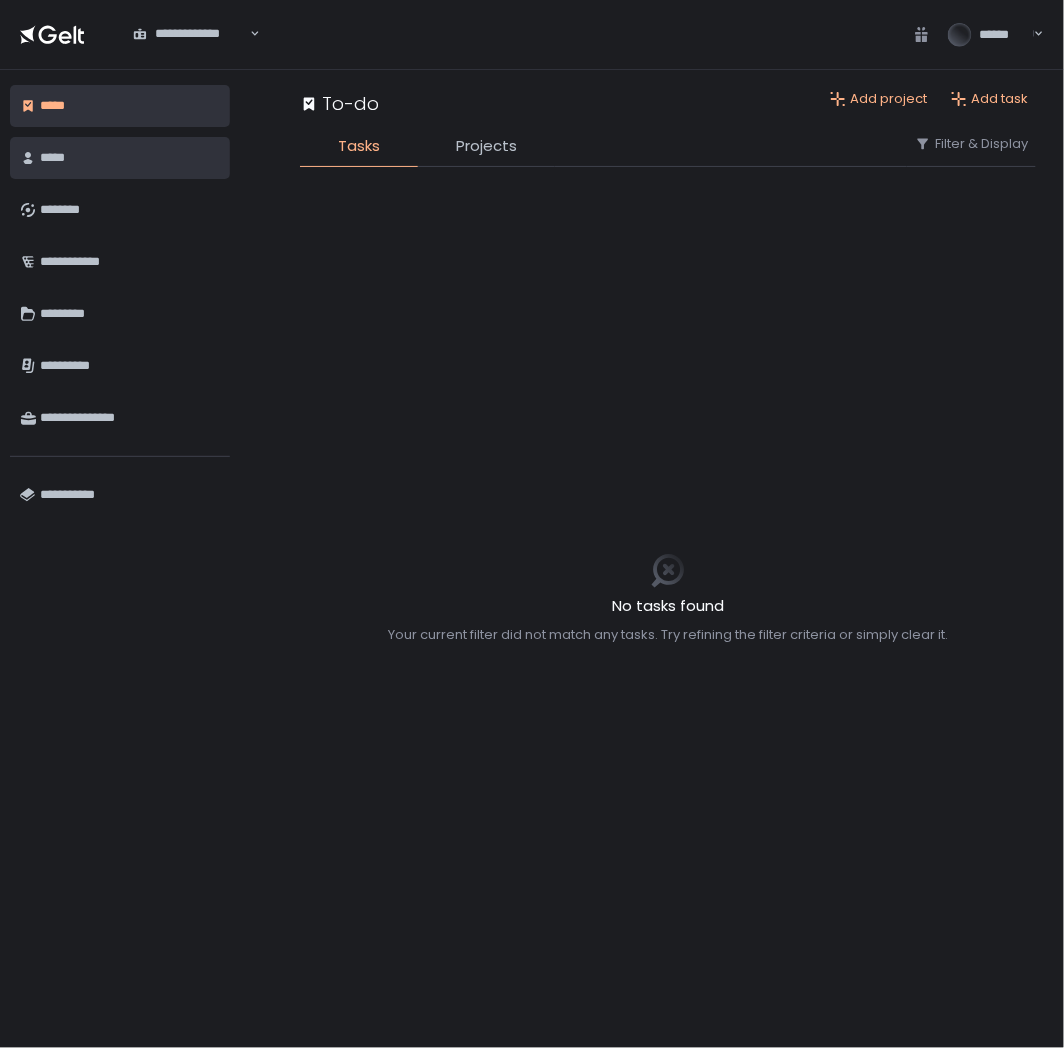 click on "*****" at bounding box center [120, 158] 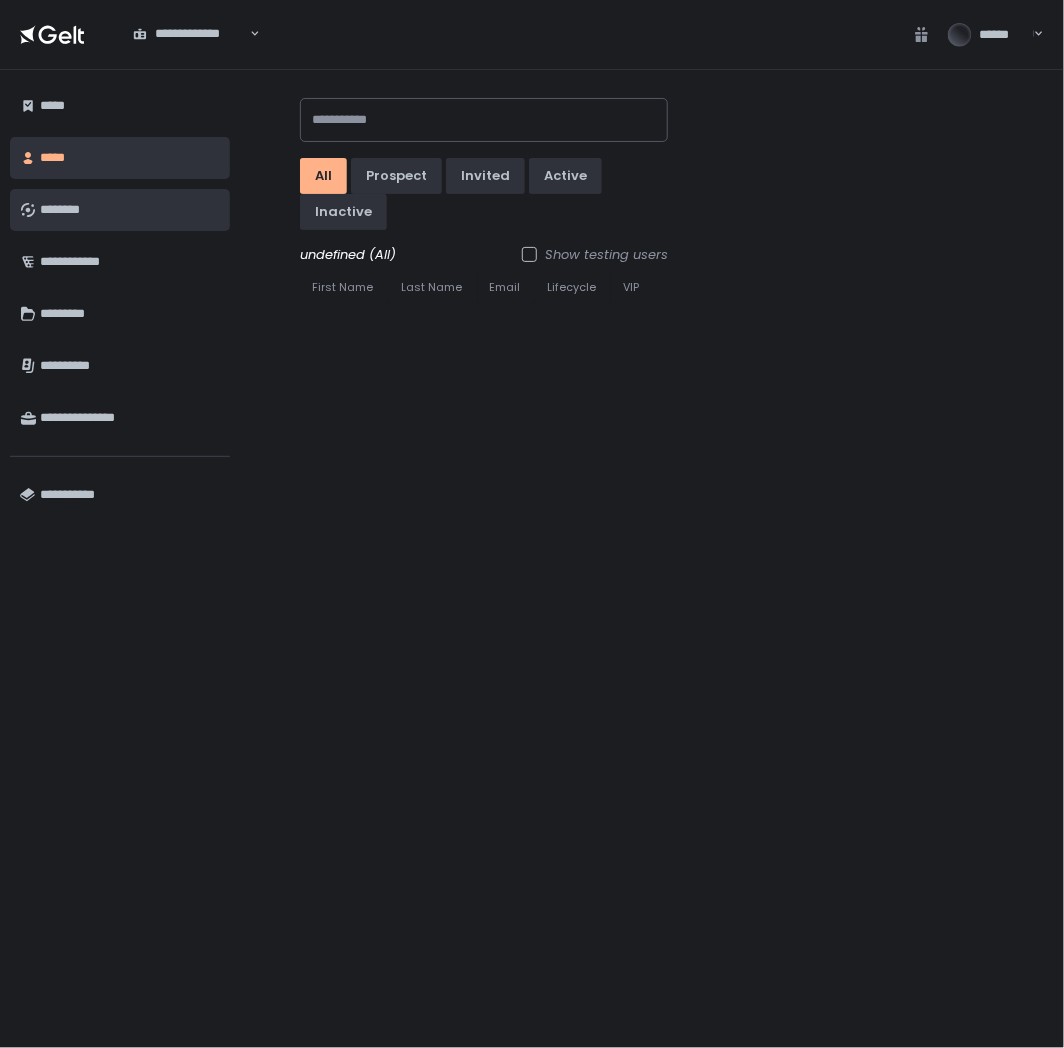click on "********" at bounding box center (130, 210) 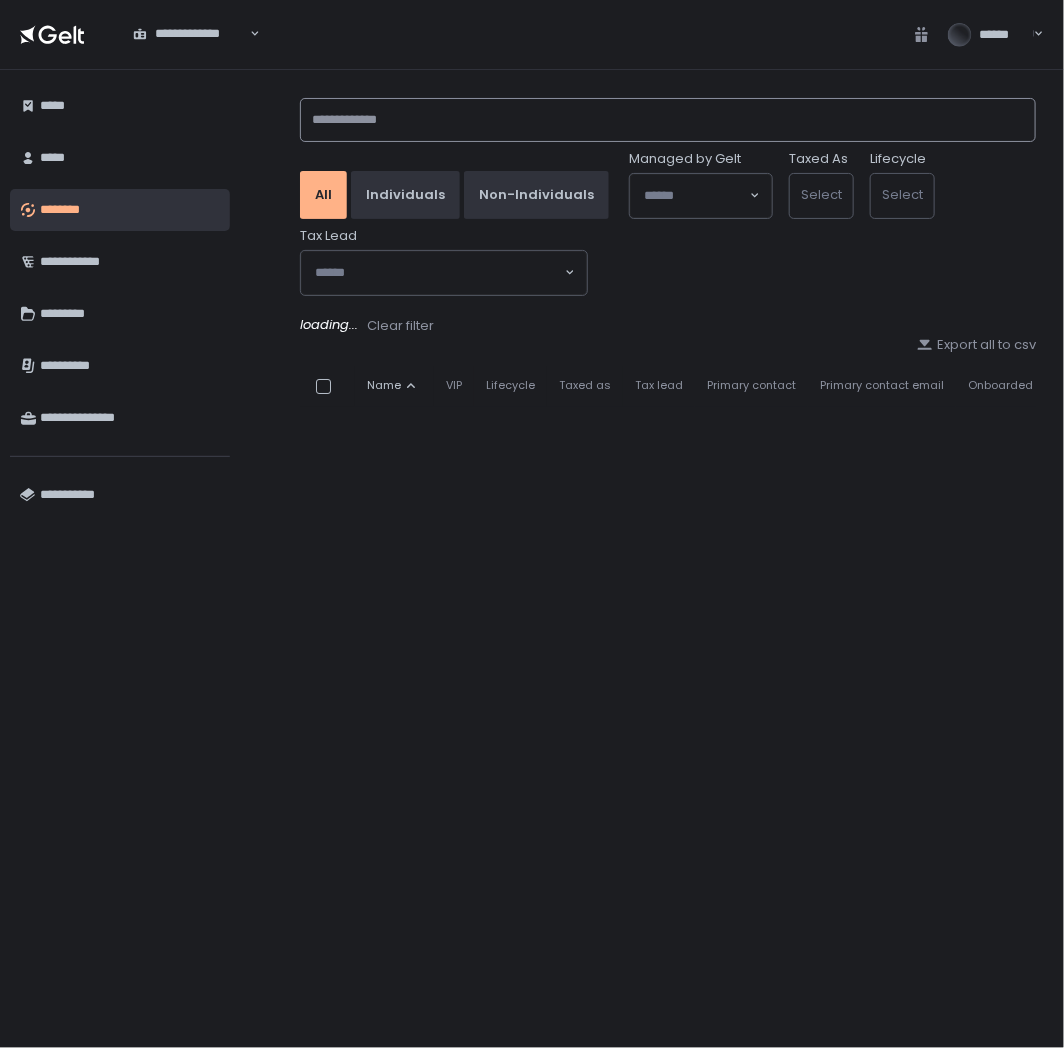 click 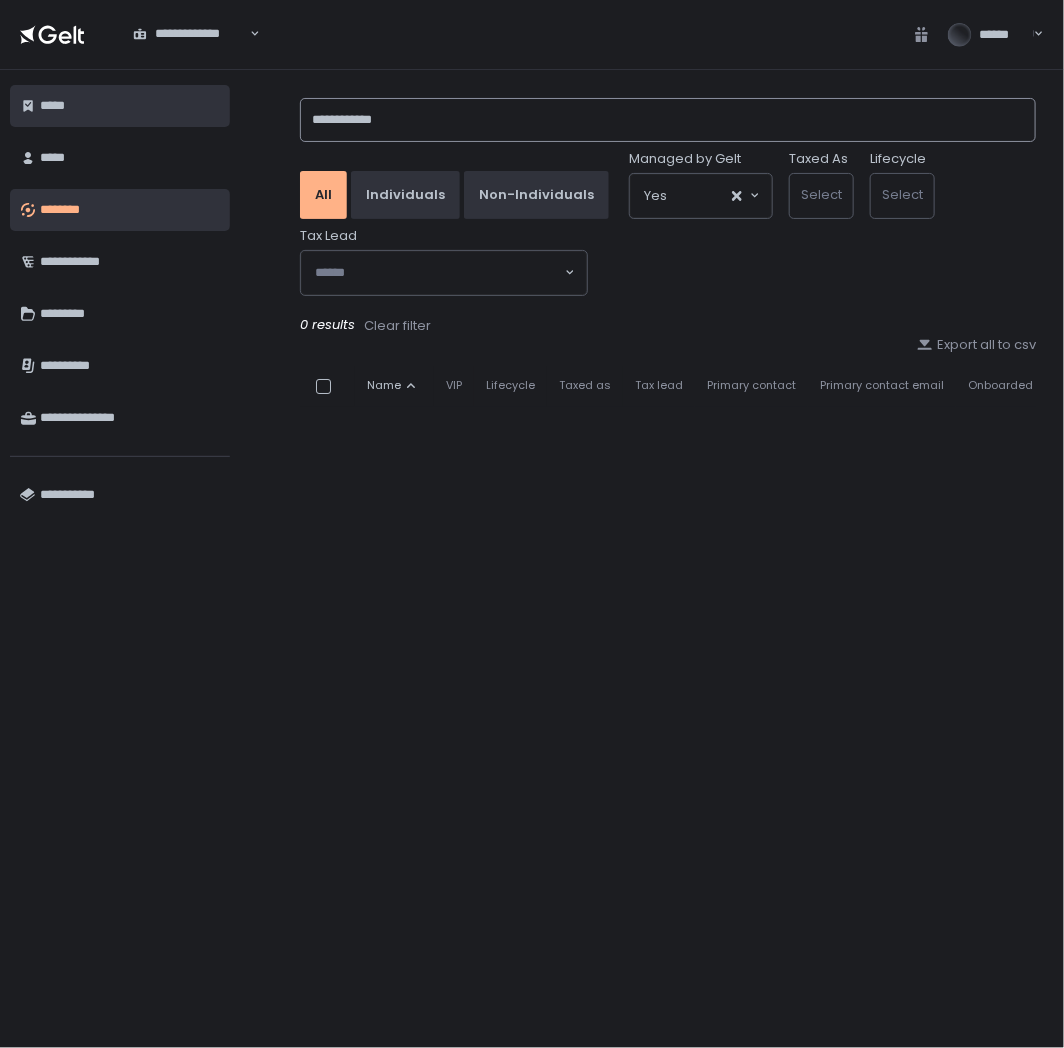 drag, startPoint x: 434, startPoint y: 117, endPoint x: 146, endPoint y: 112, distance: 288.0434 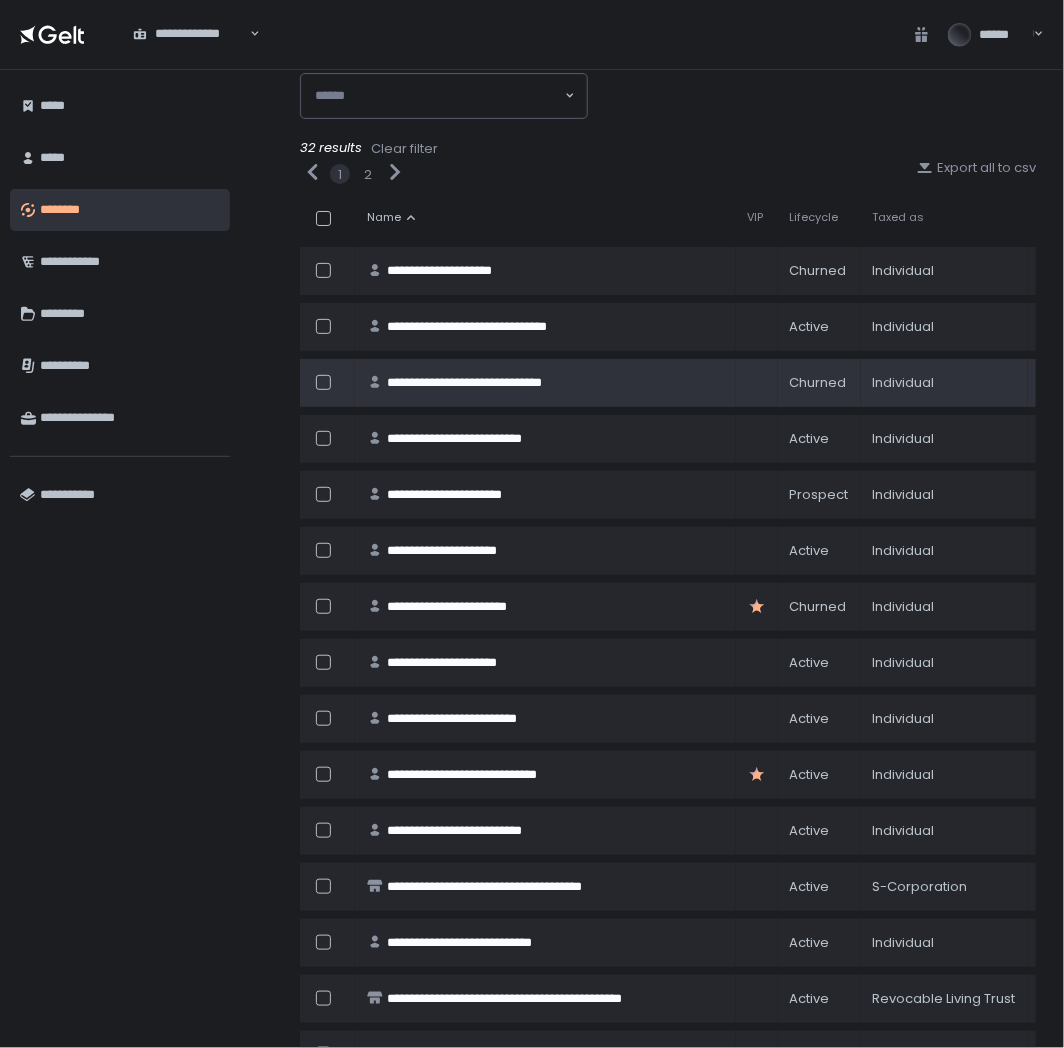 scroll, scrollTop: 0, scrollLeft: 0, axis: both 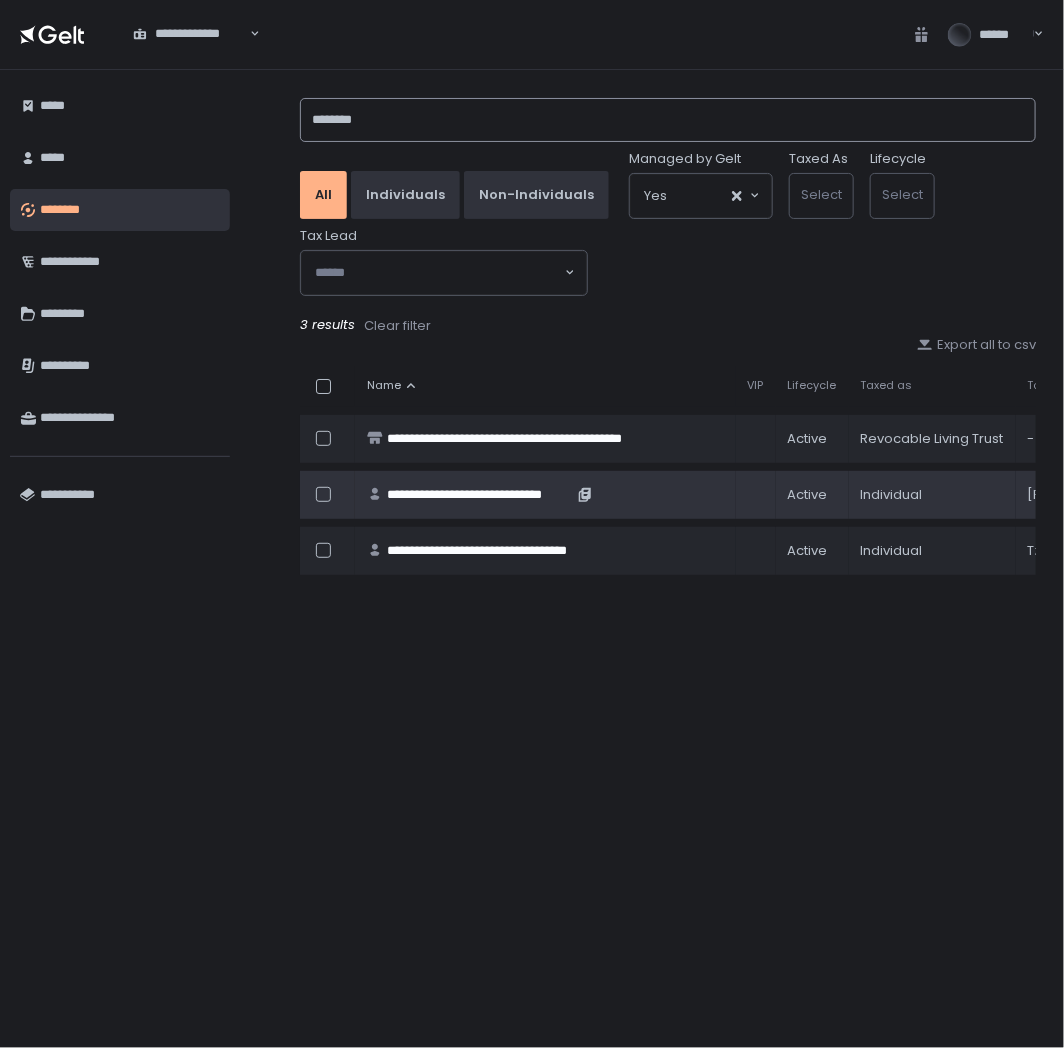 type on "********" 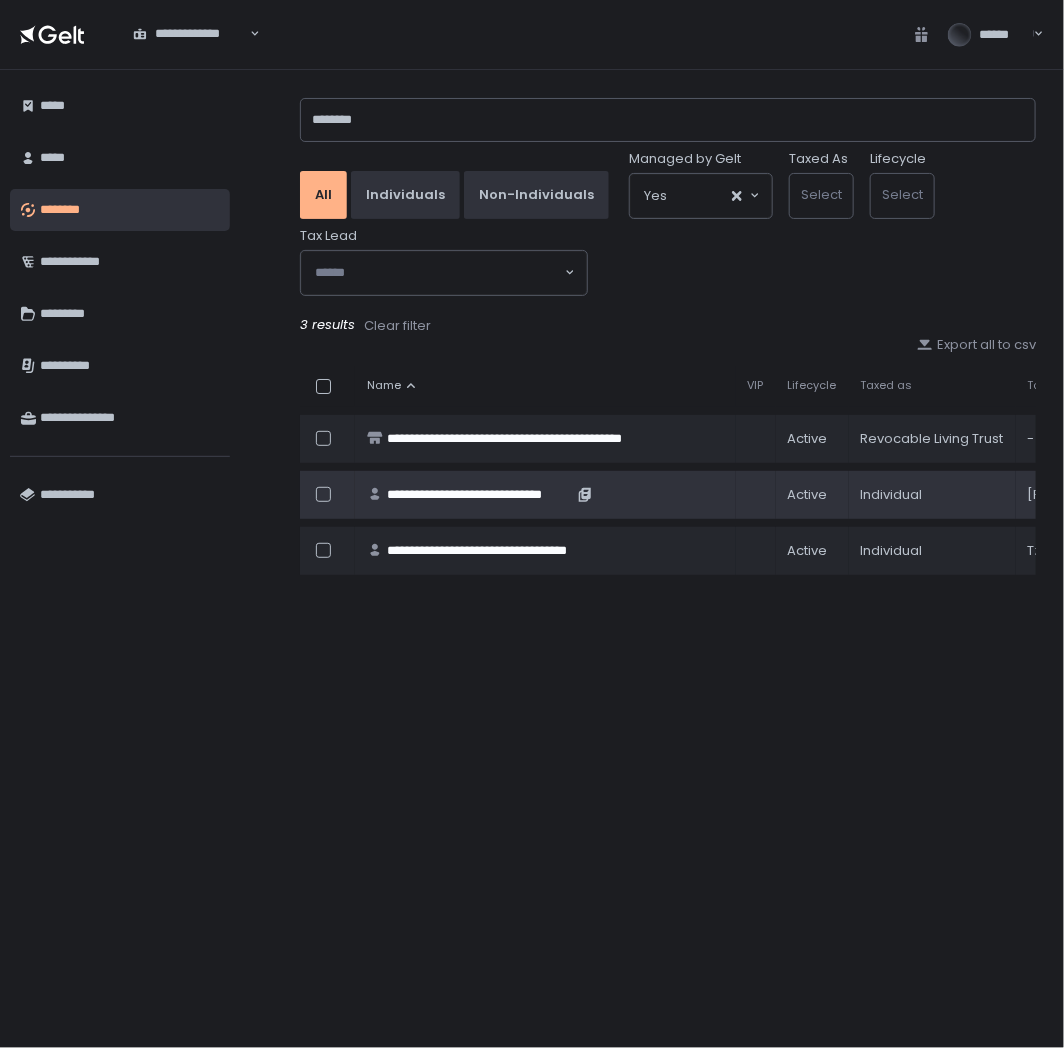click on "**********" at bounding box center (480, 495) 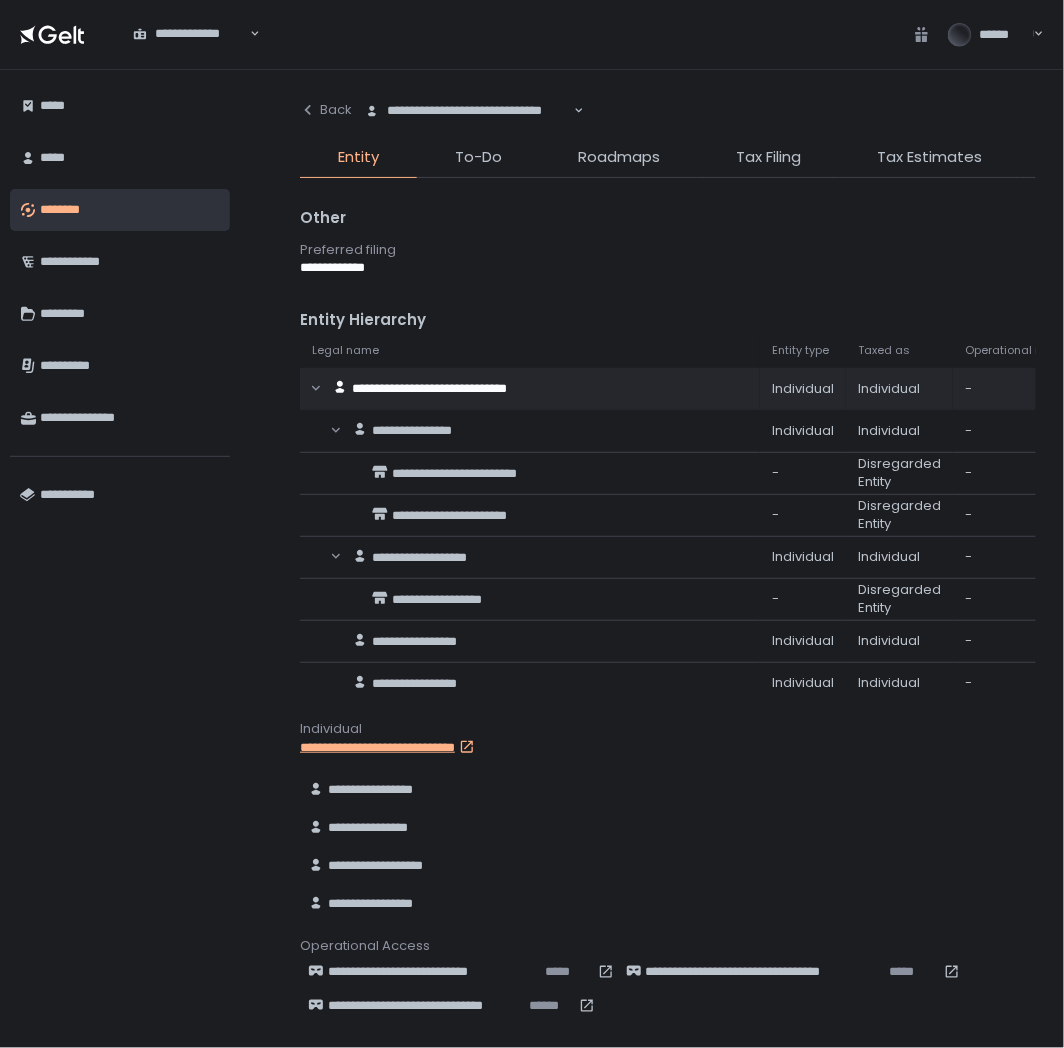 scroll, scrollTop: 1417, scrollLeft: 0, axis: vertical 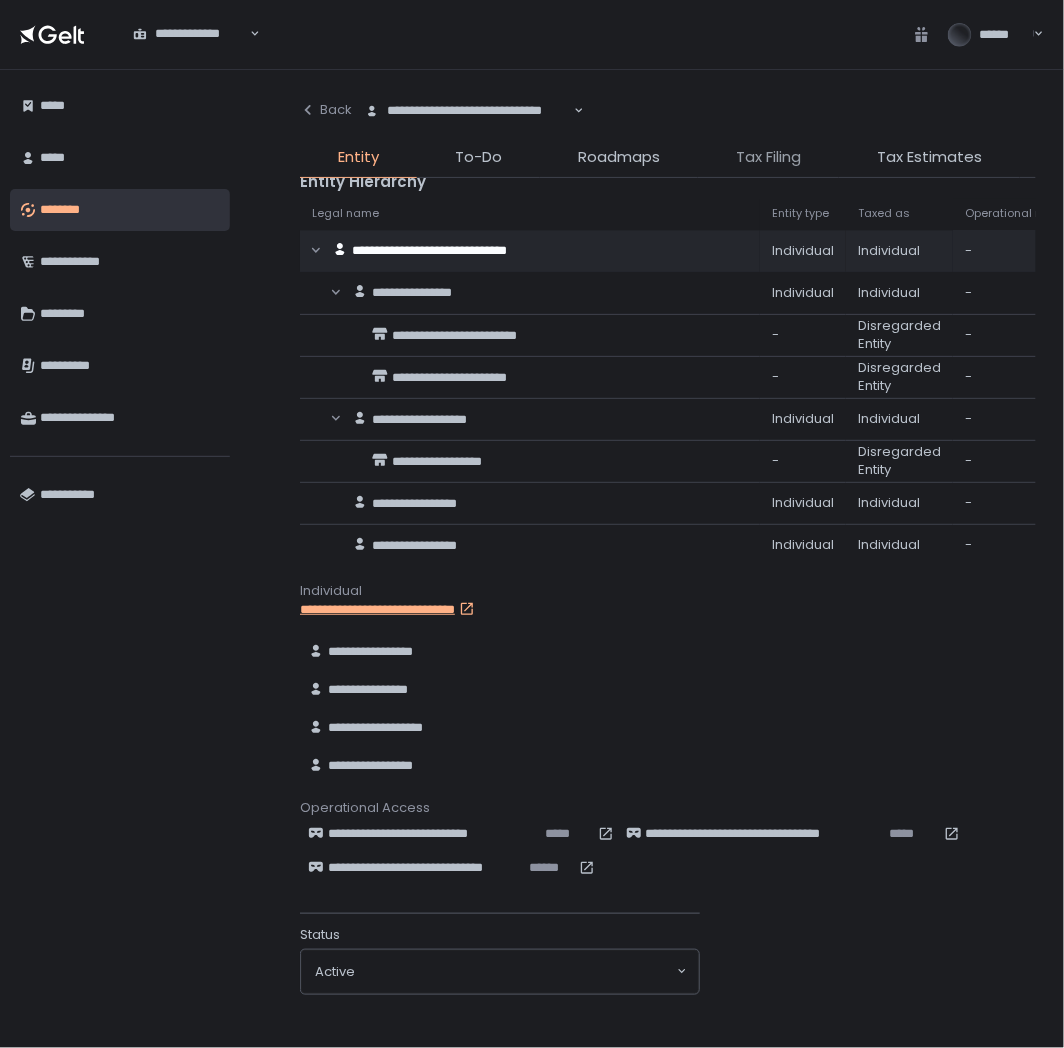 click on "Tax Filing" at bounding box center [768, 157] 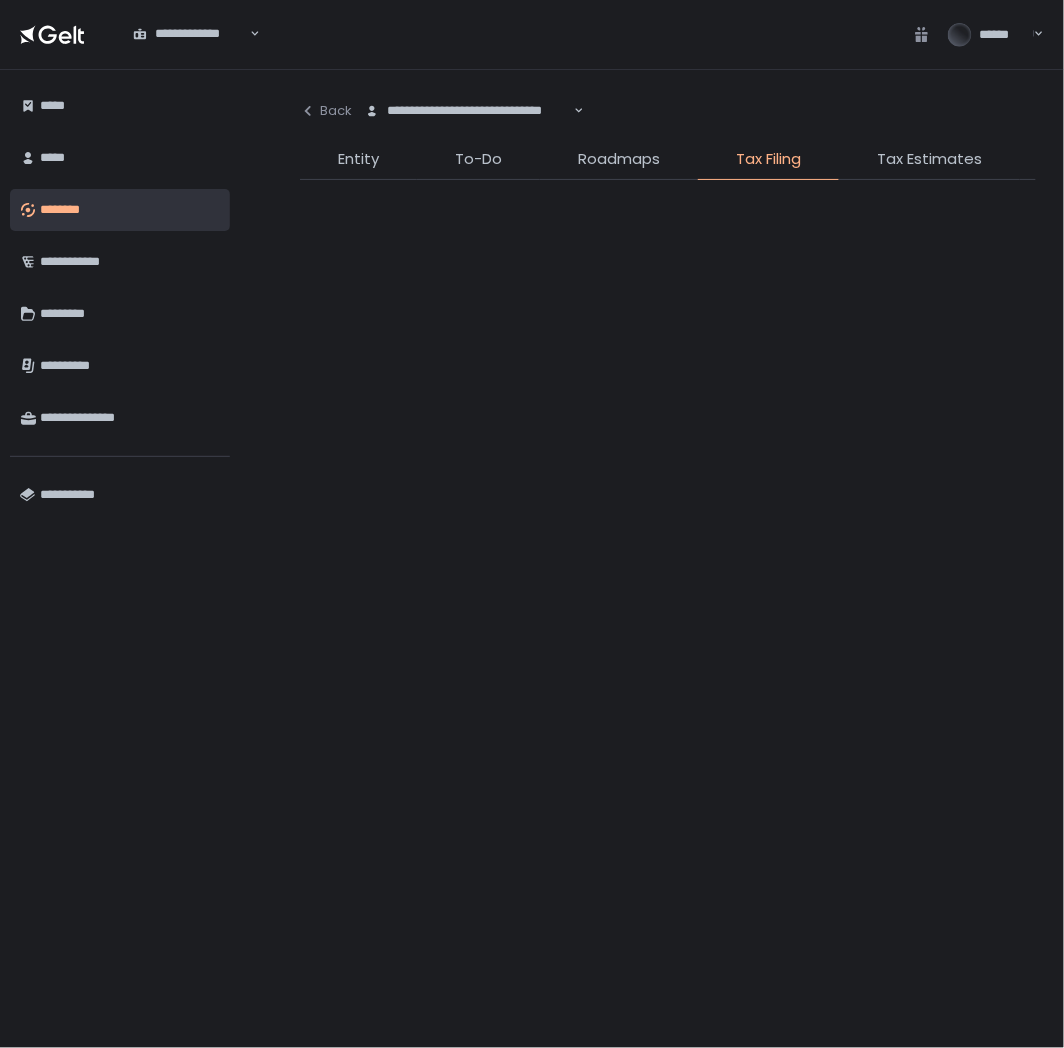 scroll, scrollTop: 0, scrollLeft: 0, axis: both 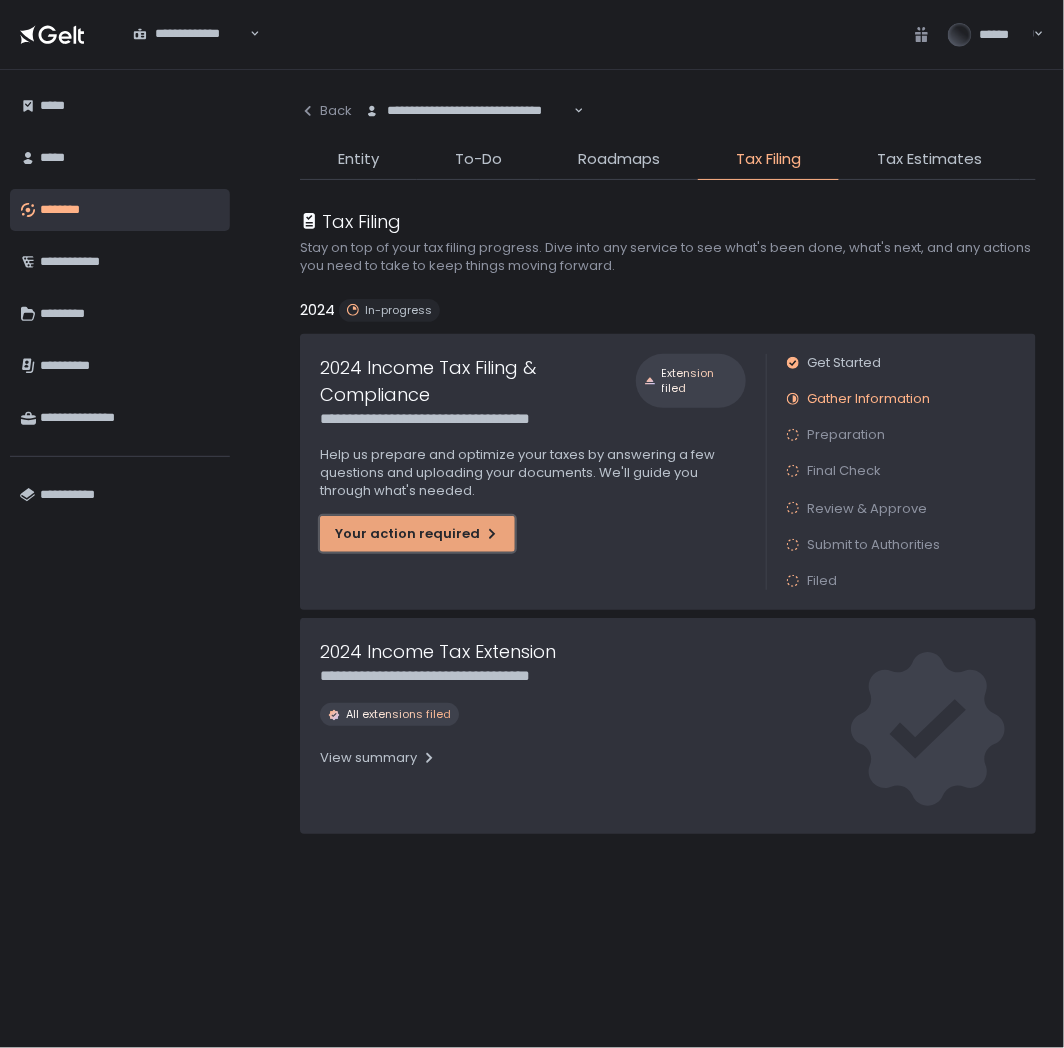 click on "Your action required" 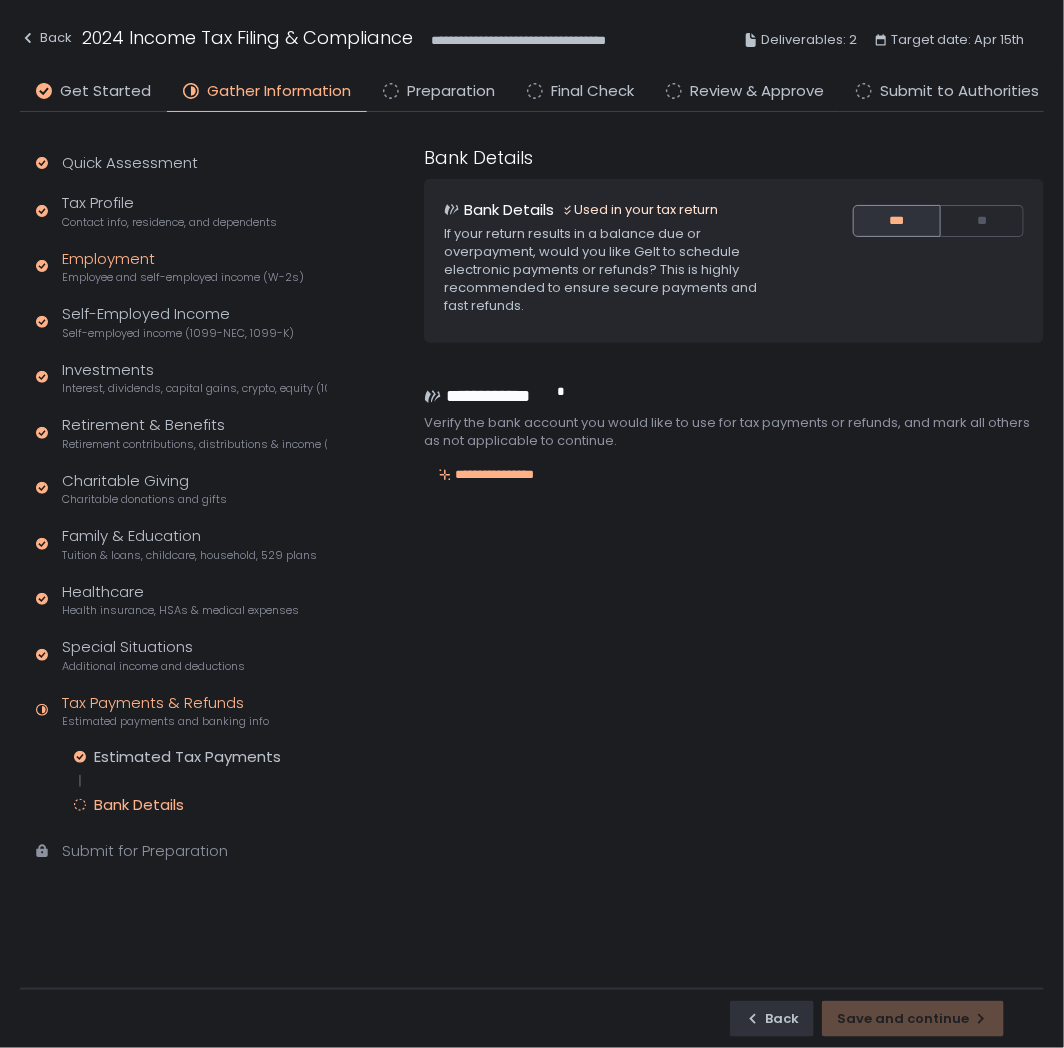 click on "Employment Employee and self-employed income (W-2s)" 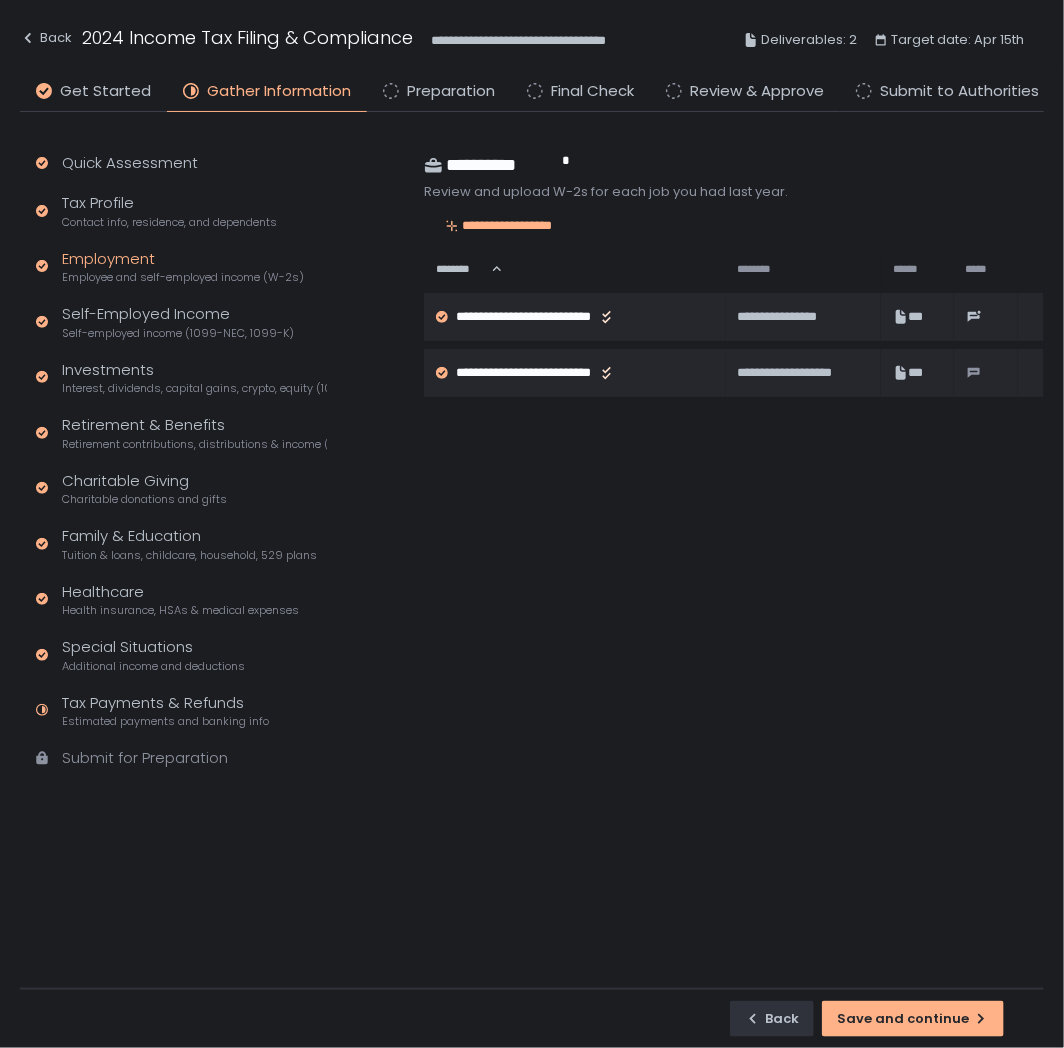 click on "**********" at bounding box center [532, 40] 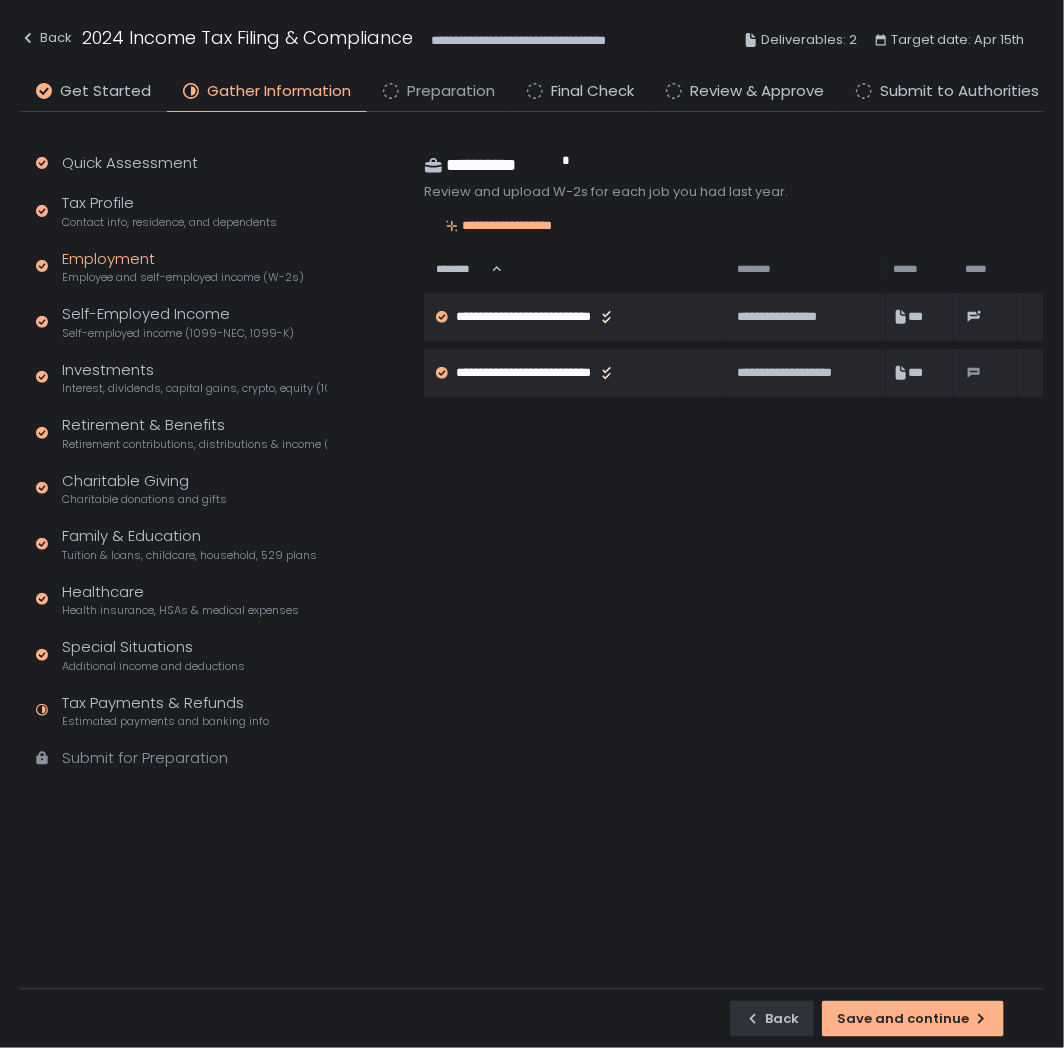 click on "Preparation" at bounding box center [451, 91] 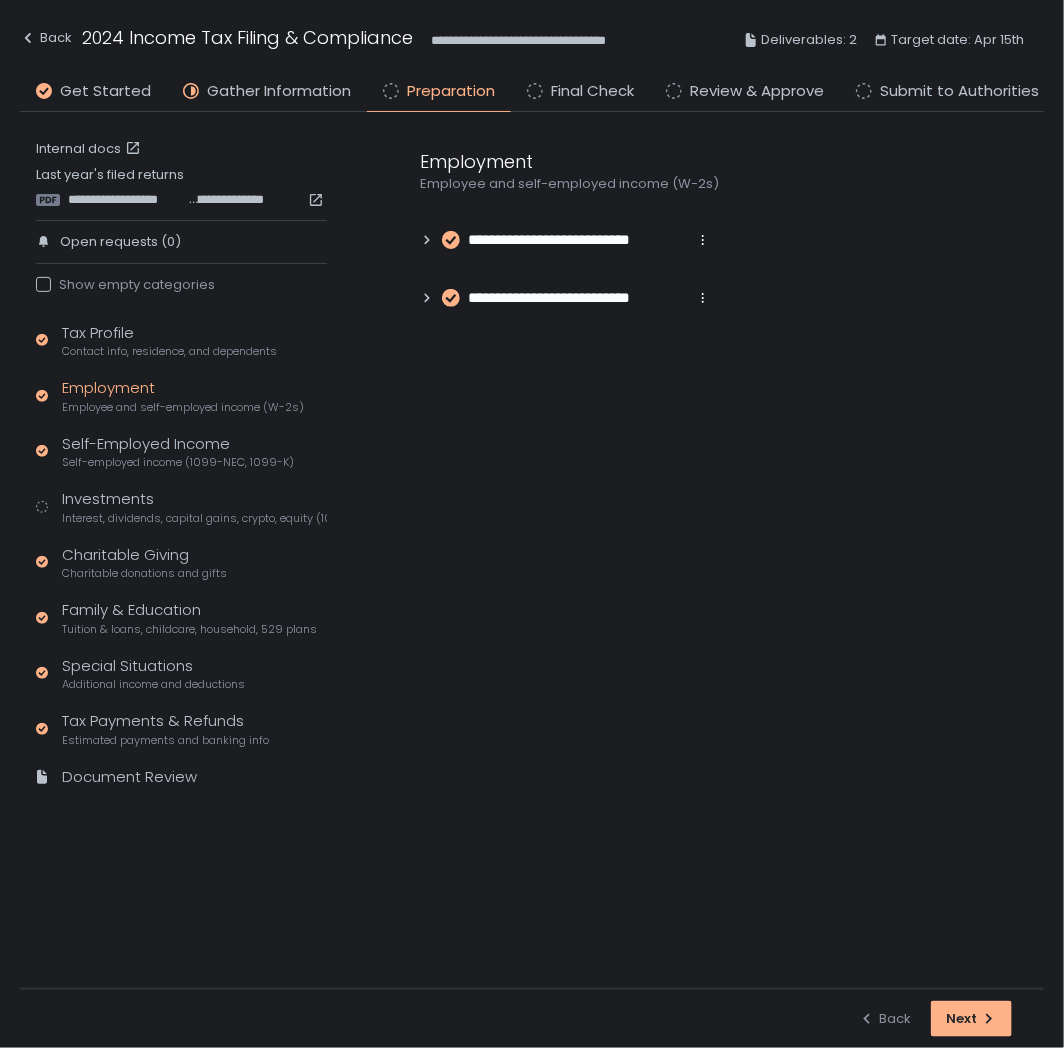 click on "Employment Employee and self-employed income (W-2s)" 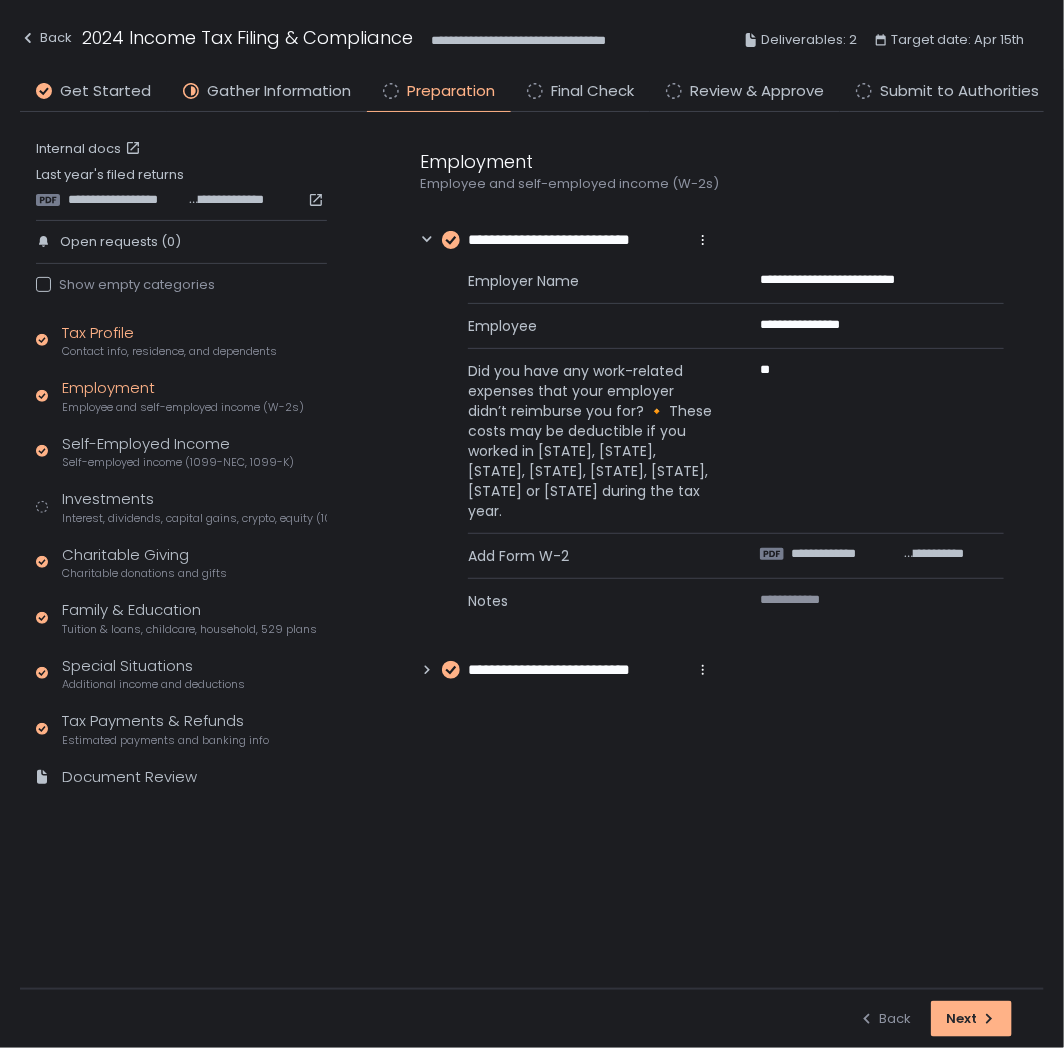 click on "Tax Profile Contact info, residence, and dependents" 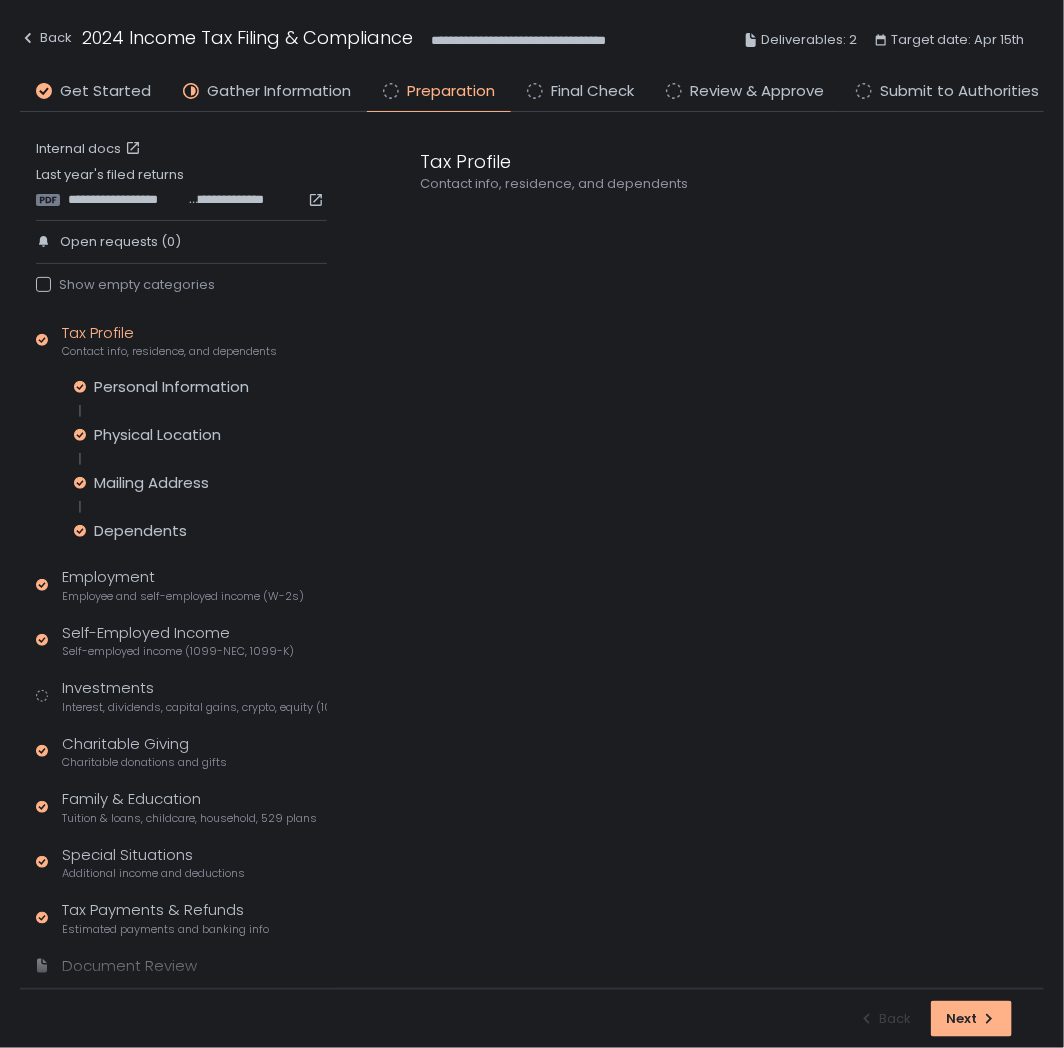 click on "Personal Information Physical Location Mailing Address Dependents" at bounding box center [200, 459] 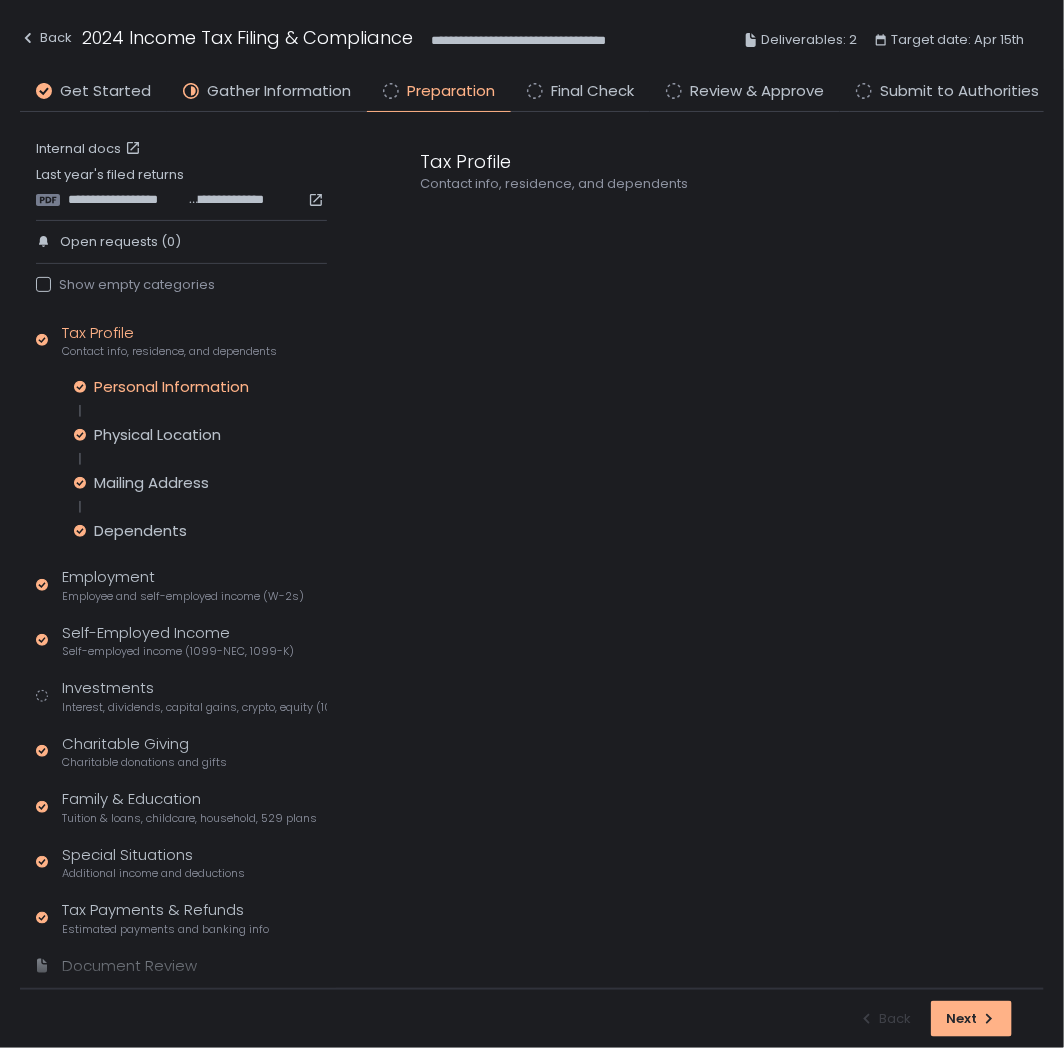 click on "Personal Information" 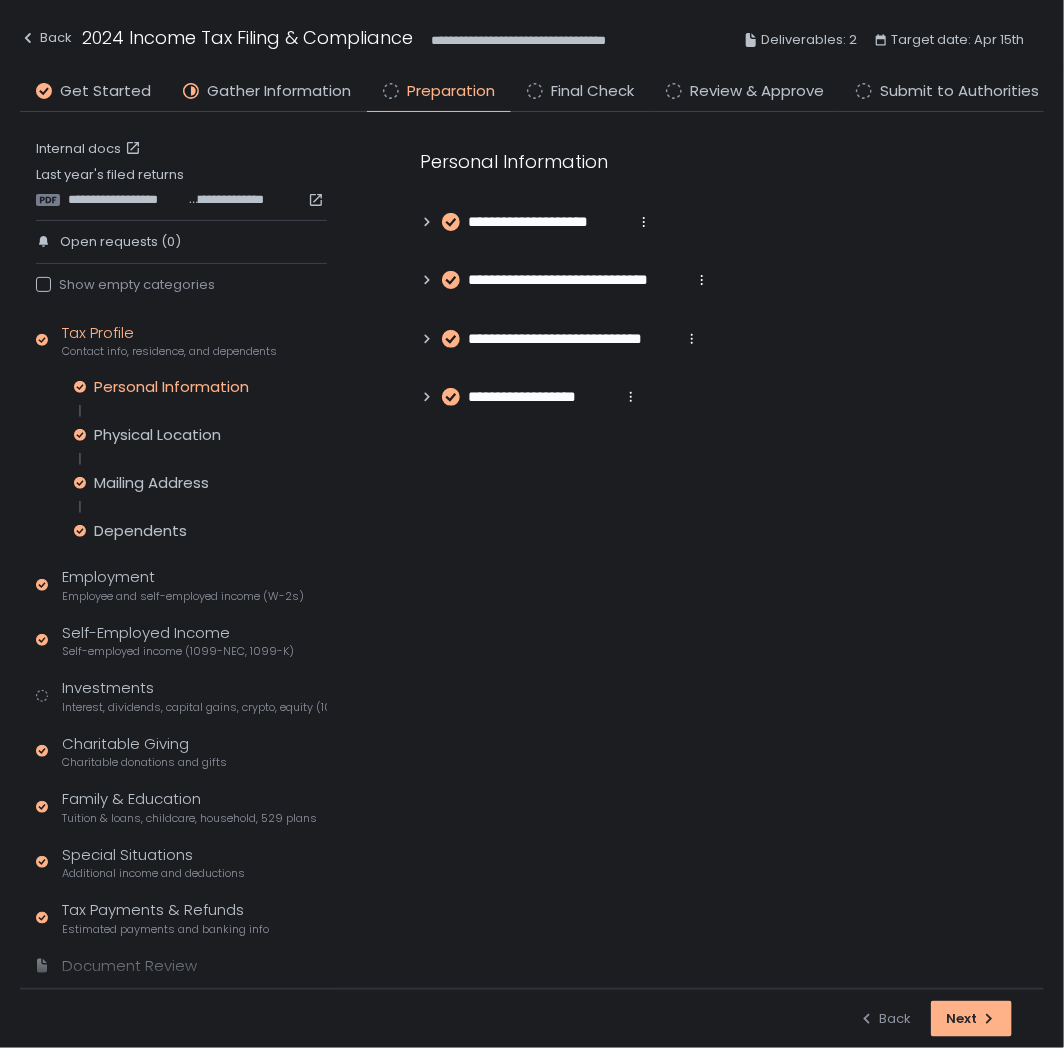 click 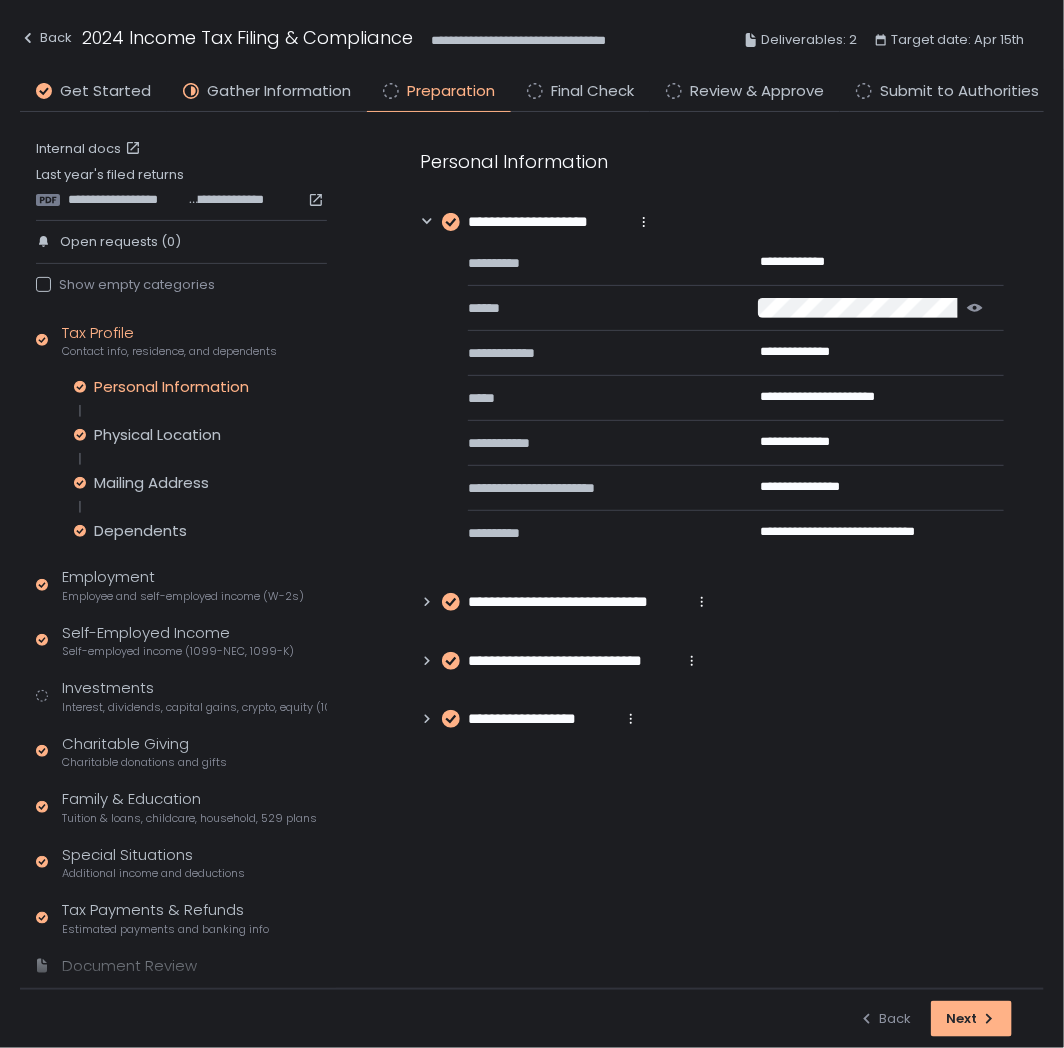 click 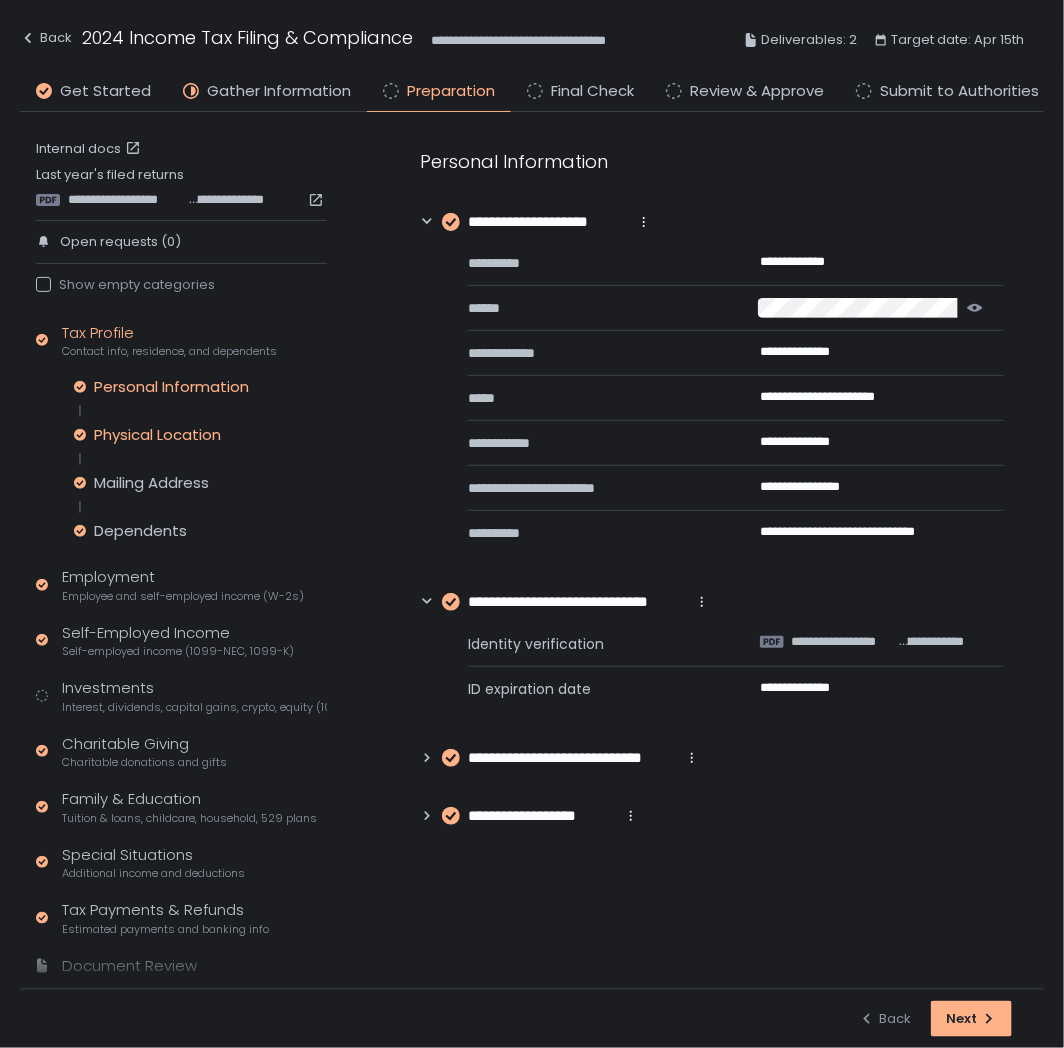 click on "Physical Location" 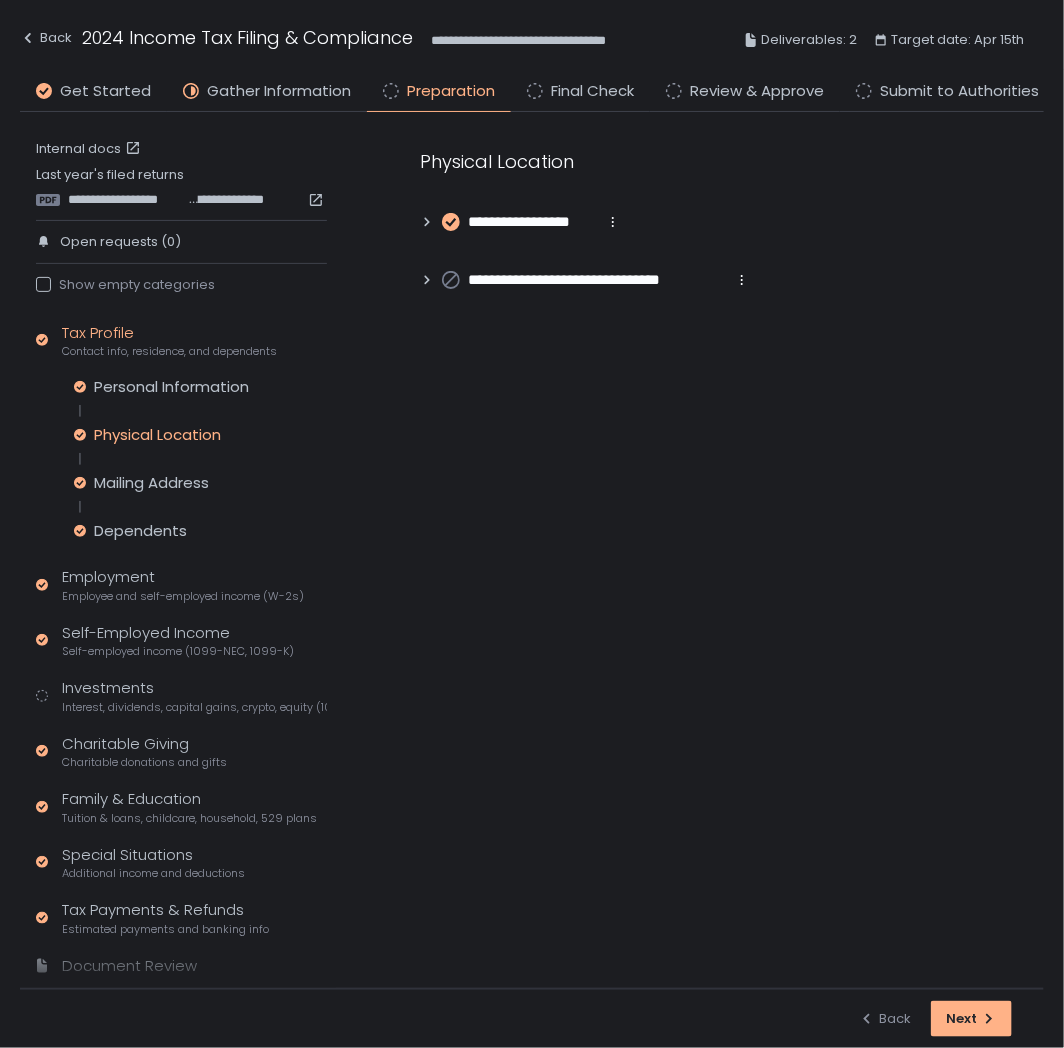 click 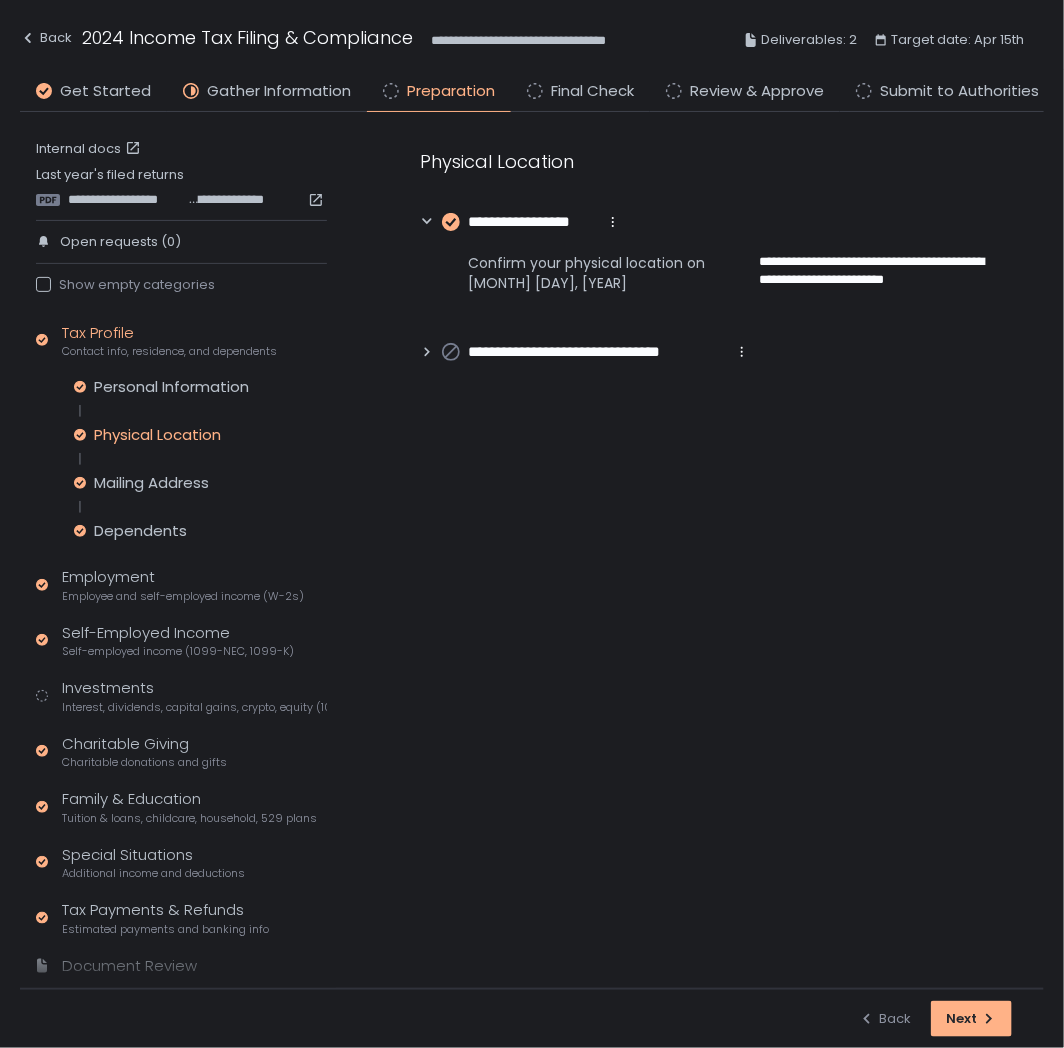 click on "**********" at bounding box center [712, 256] 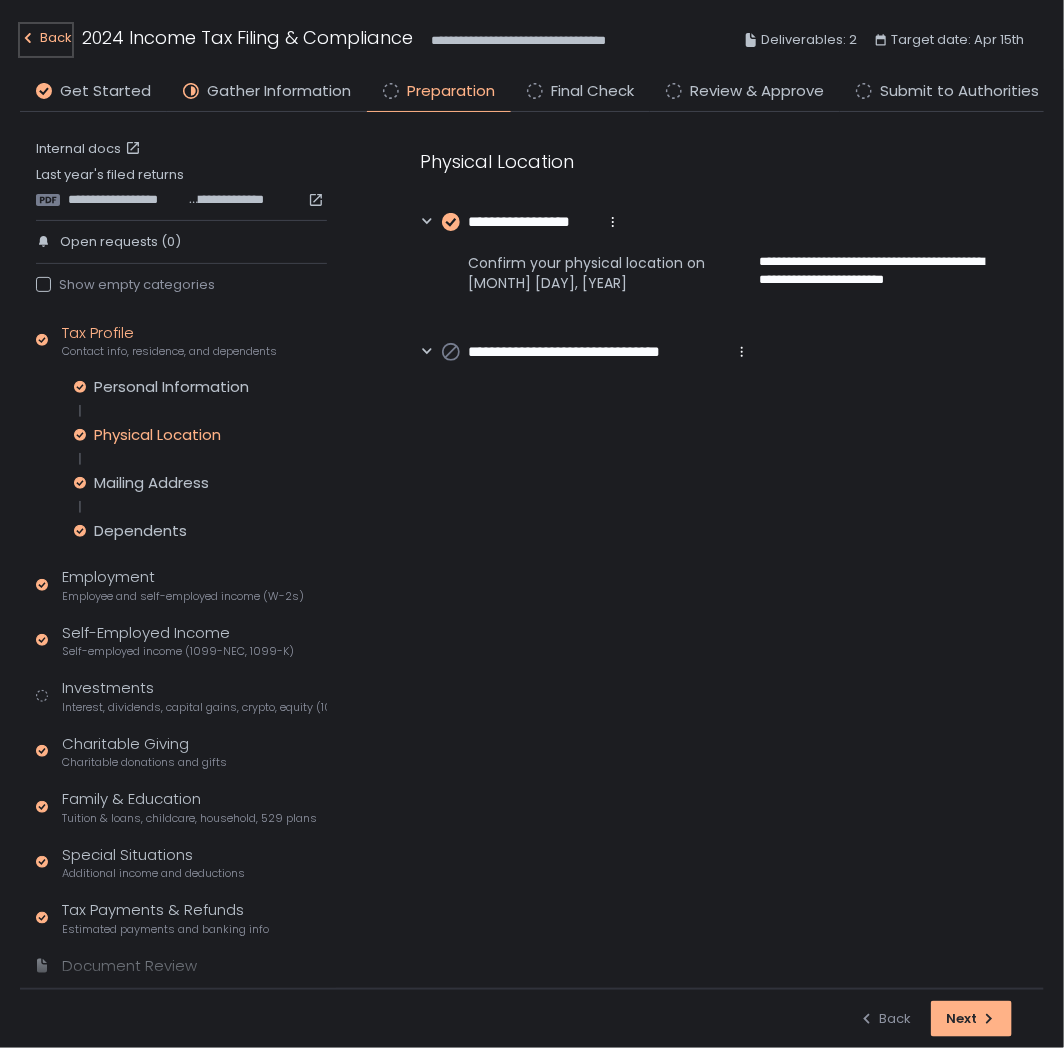 click on "Back" 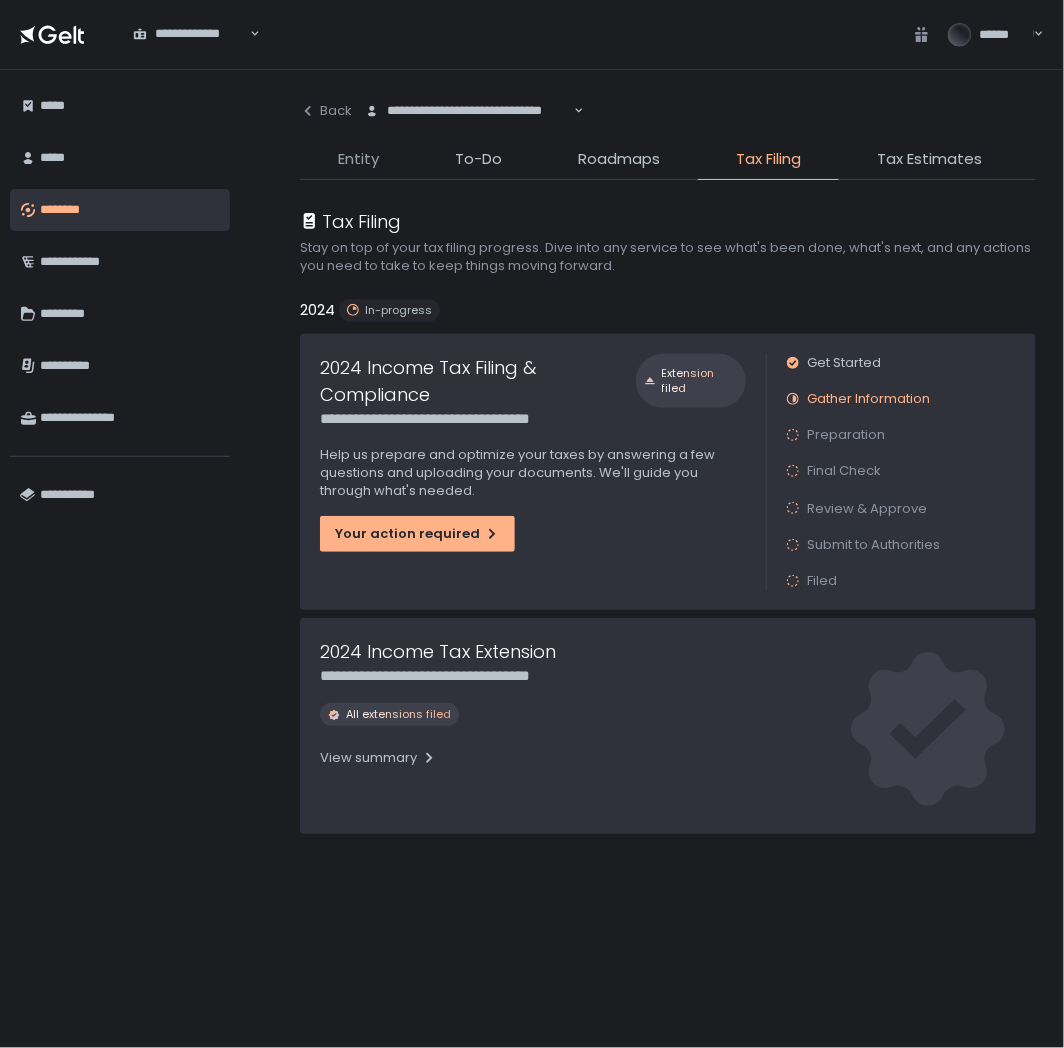 click on "Entity" at bounding box center [358, 159] 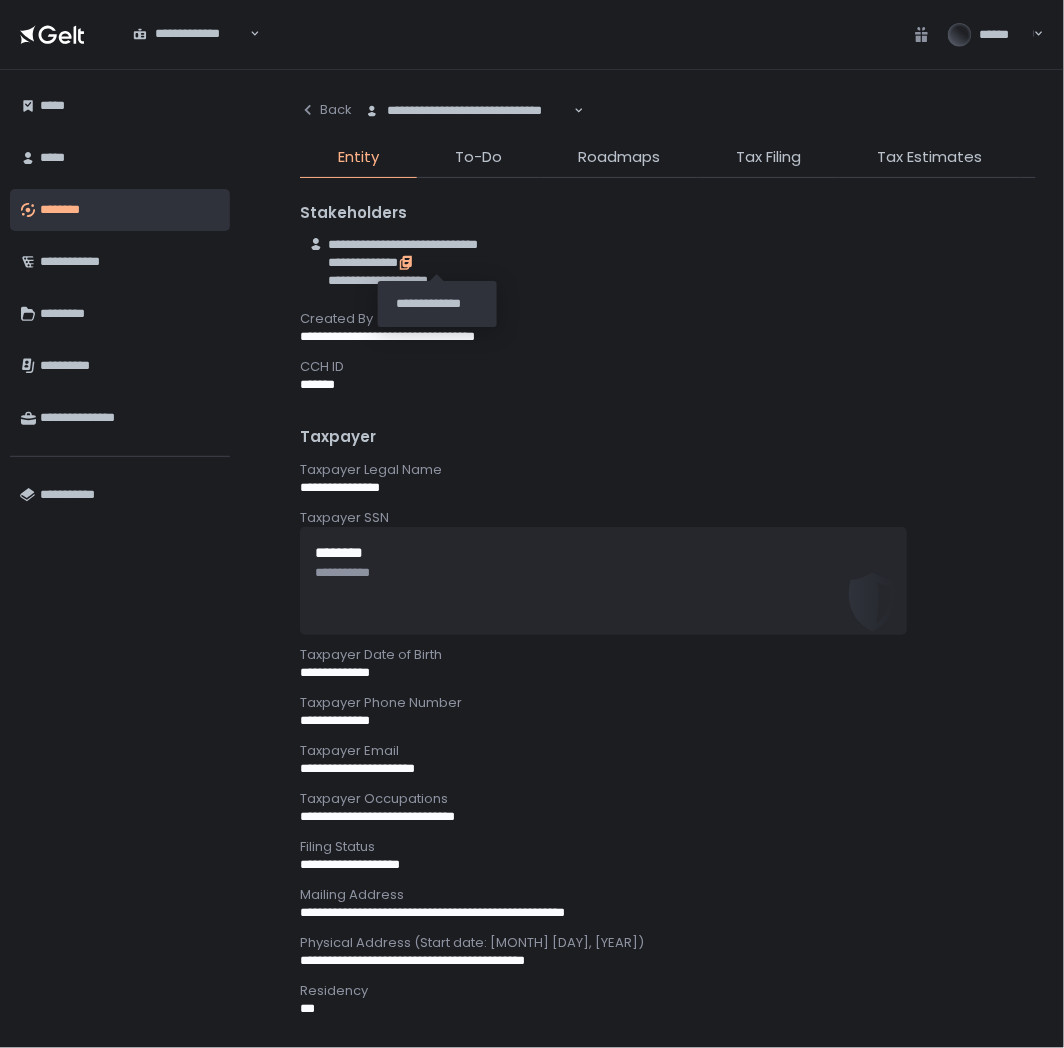 click 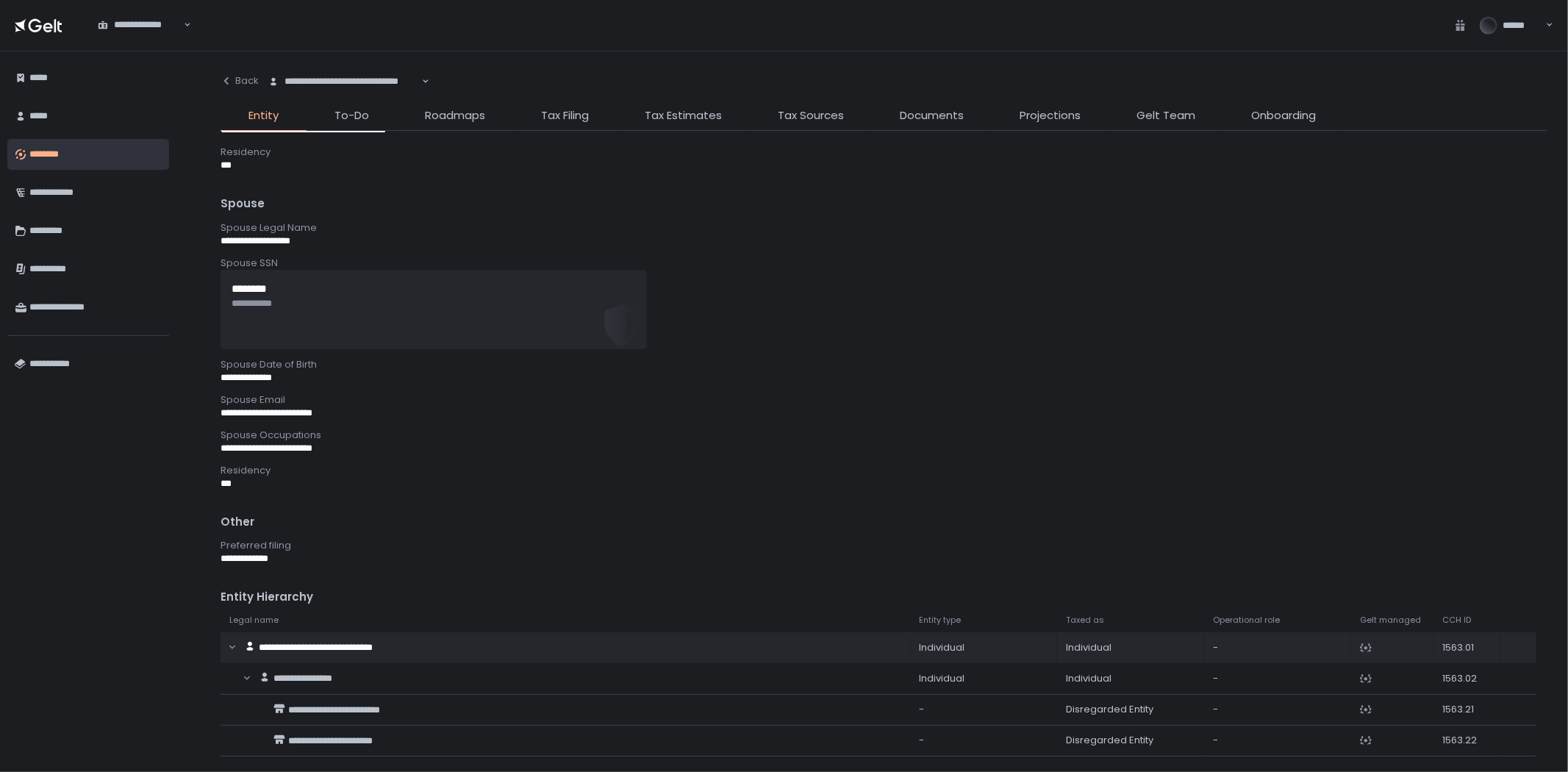 scroll, scrollTop: 326, scrollLeft: 0, axis: vertical 